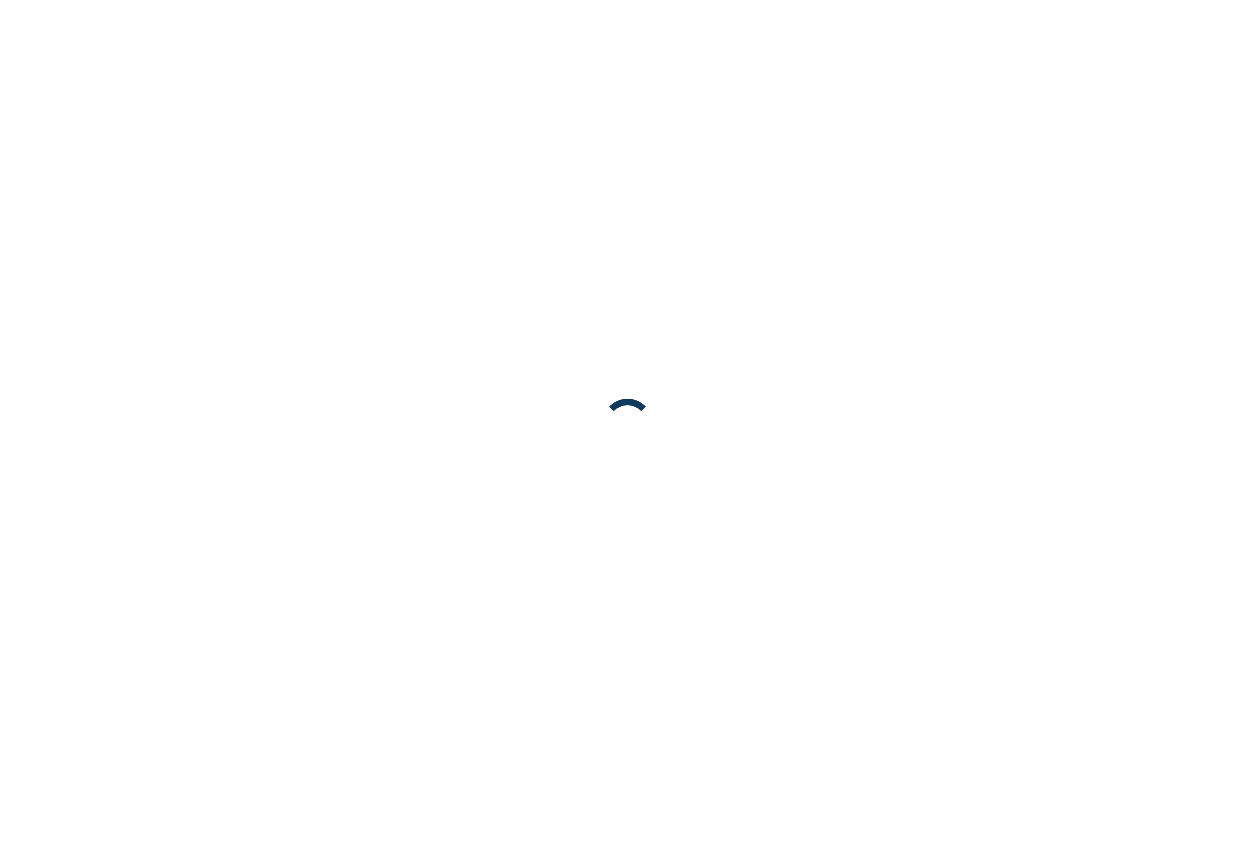 scroll, scrollTop: 0, scrollLeft: 0, axis: both 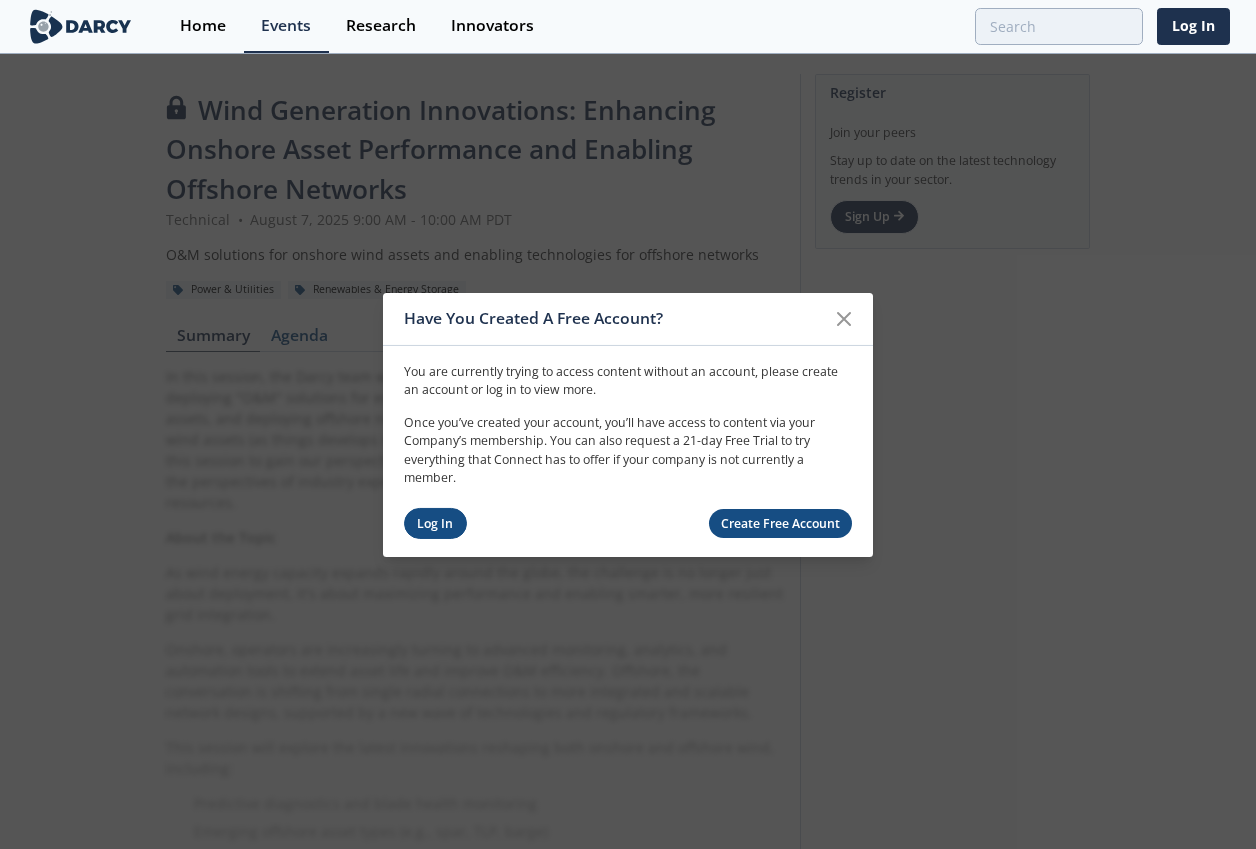 click on "Log In" at bounding box center (435, 523) 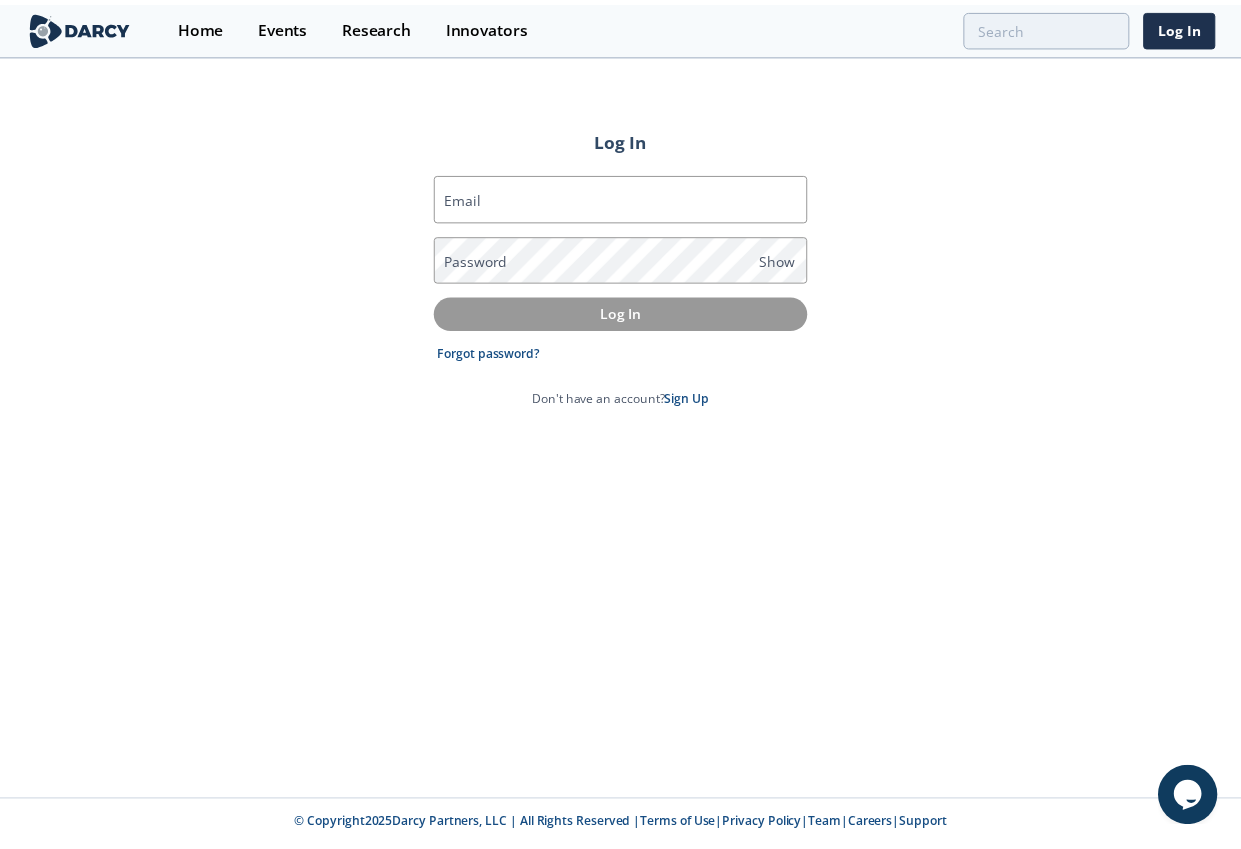 scroll, scrollTop: 0, scrollLeft: 0, axis: both 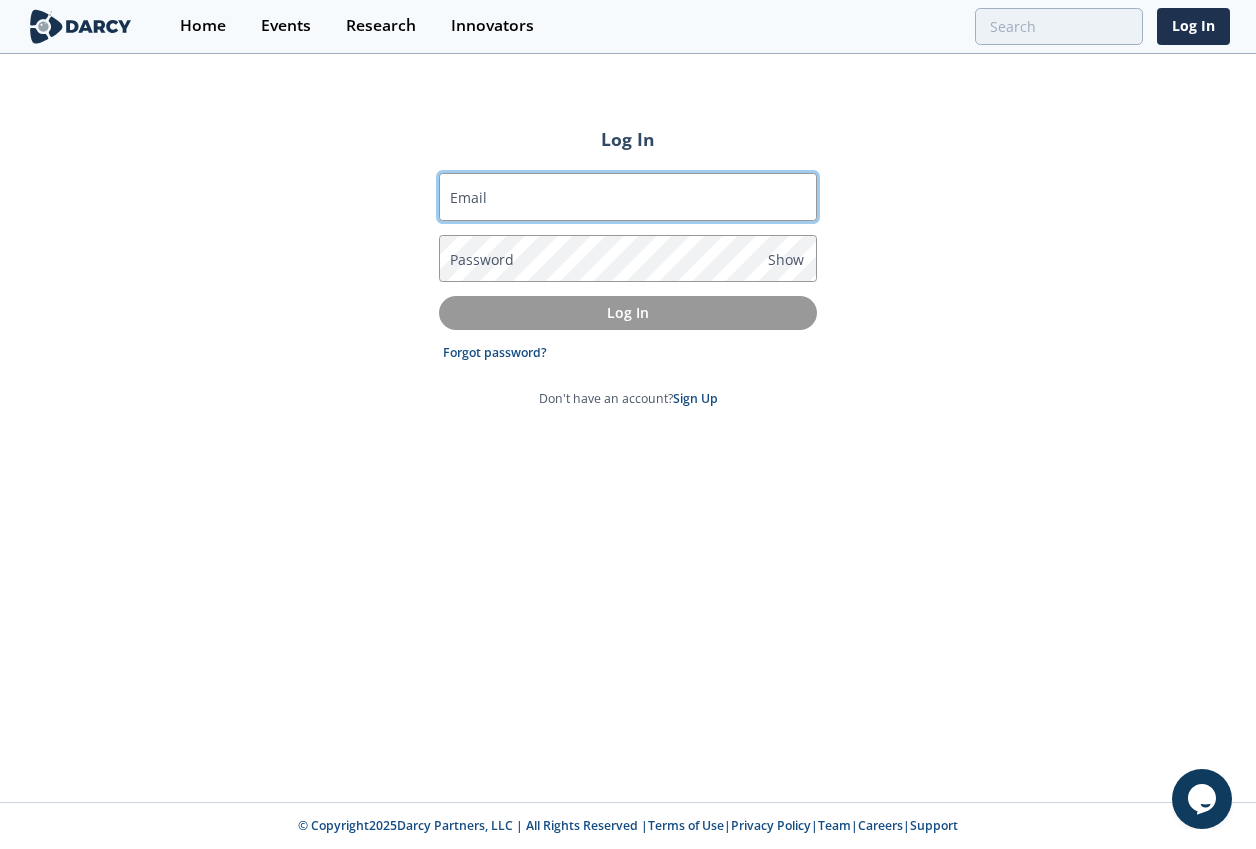click on "Email" at bounding box center (628, 197) 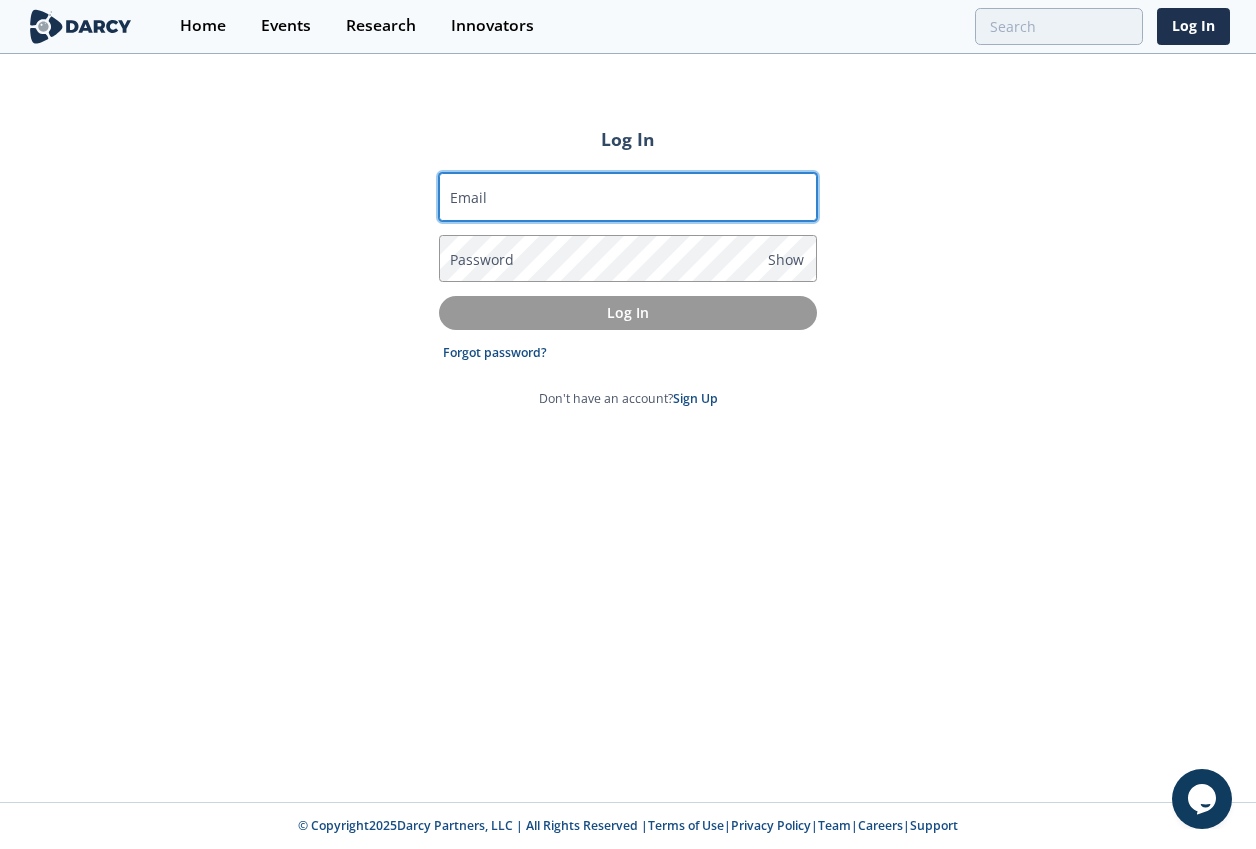 type on "[EMAIL]" 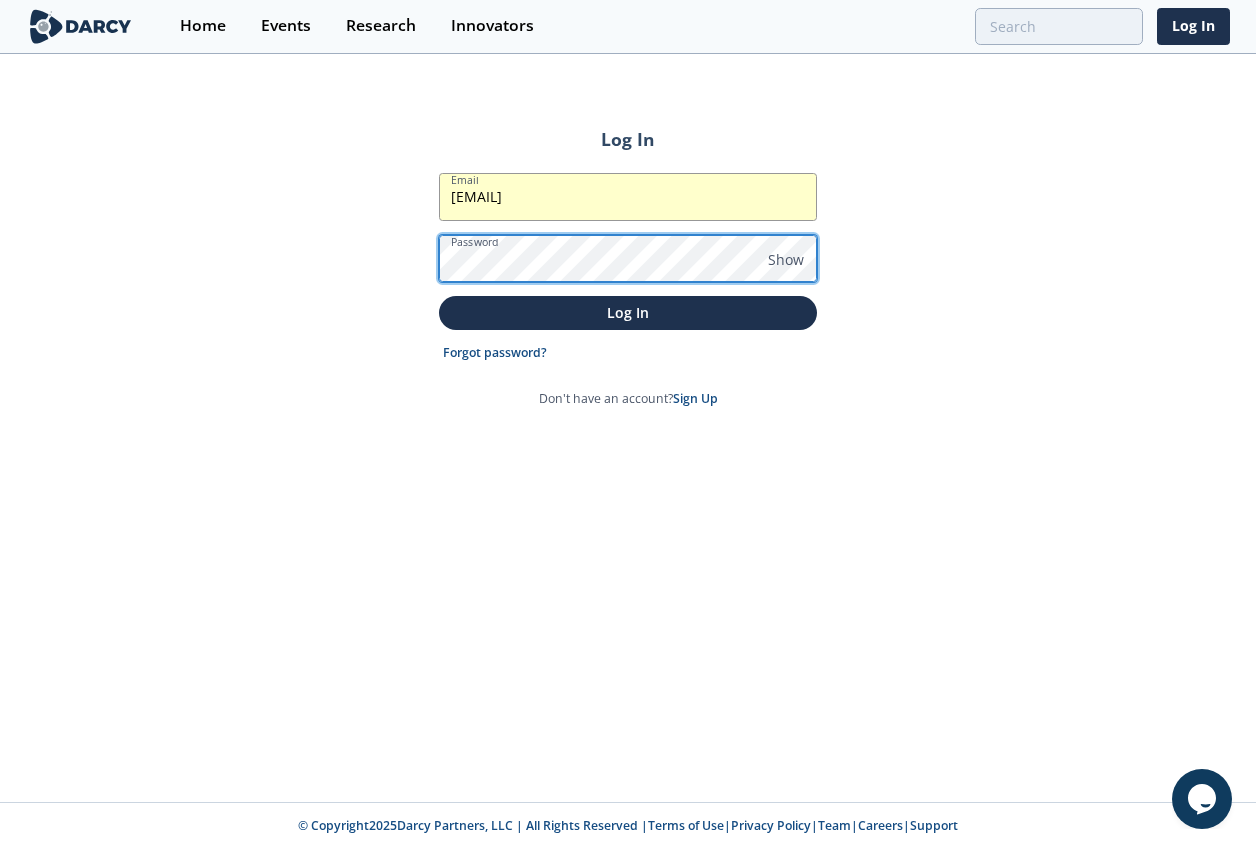 click on "Log In" at bounding box center (628, 312) 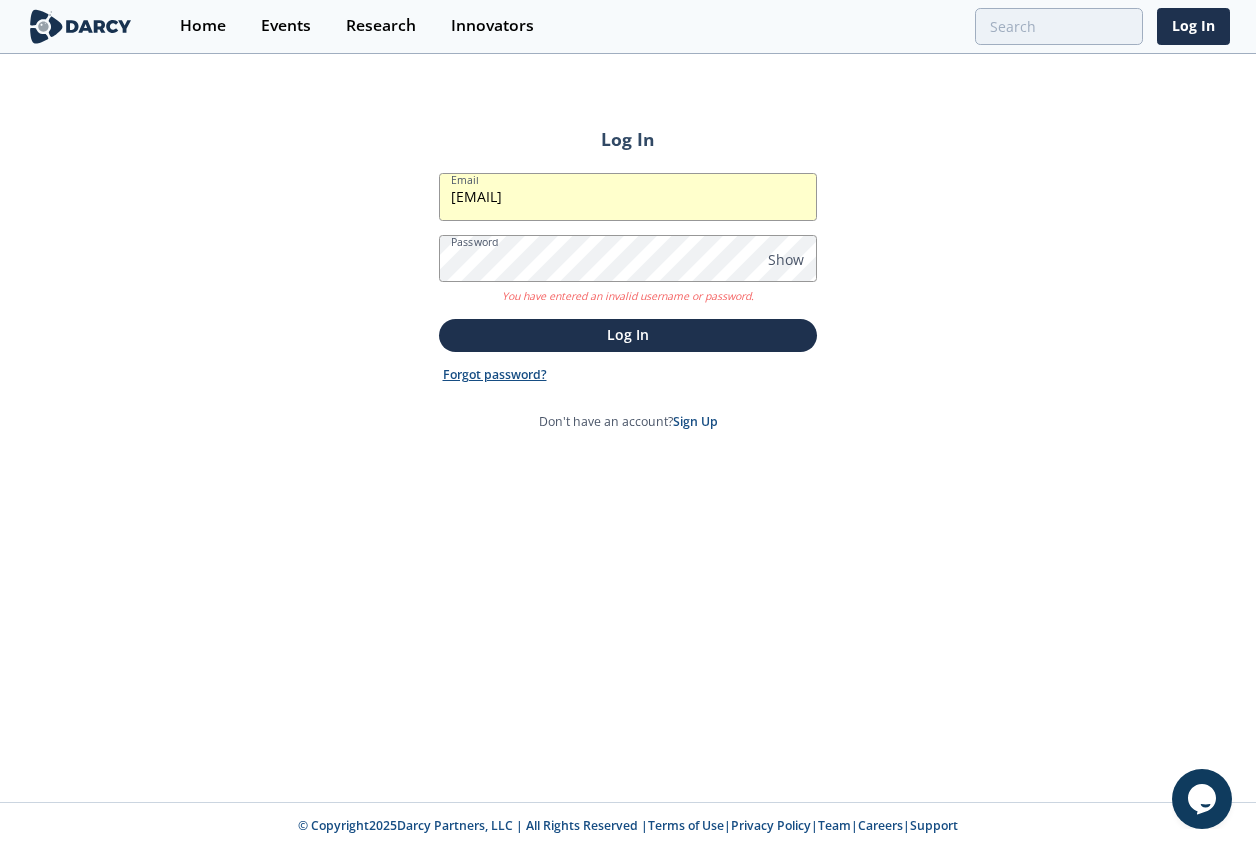click on "Forgot password?" at bounding box center [495, 375] 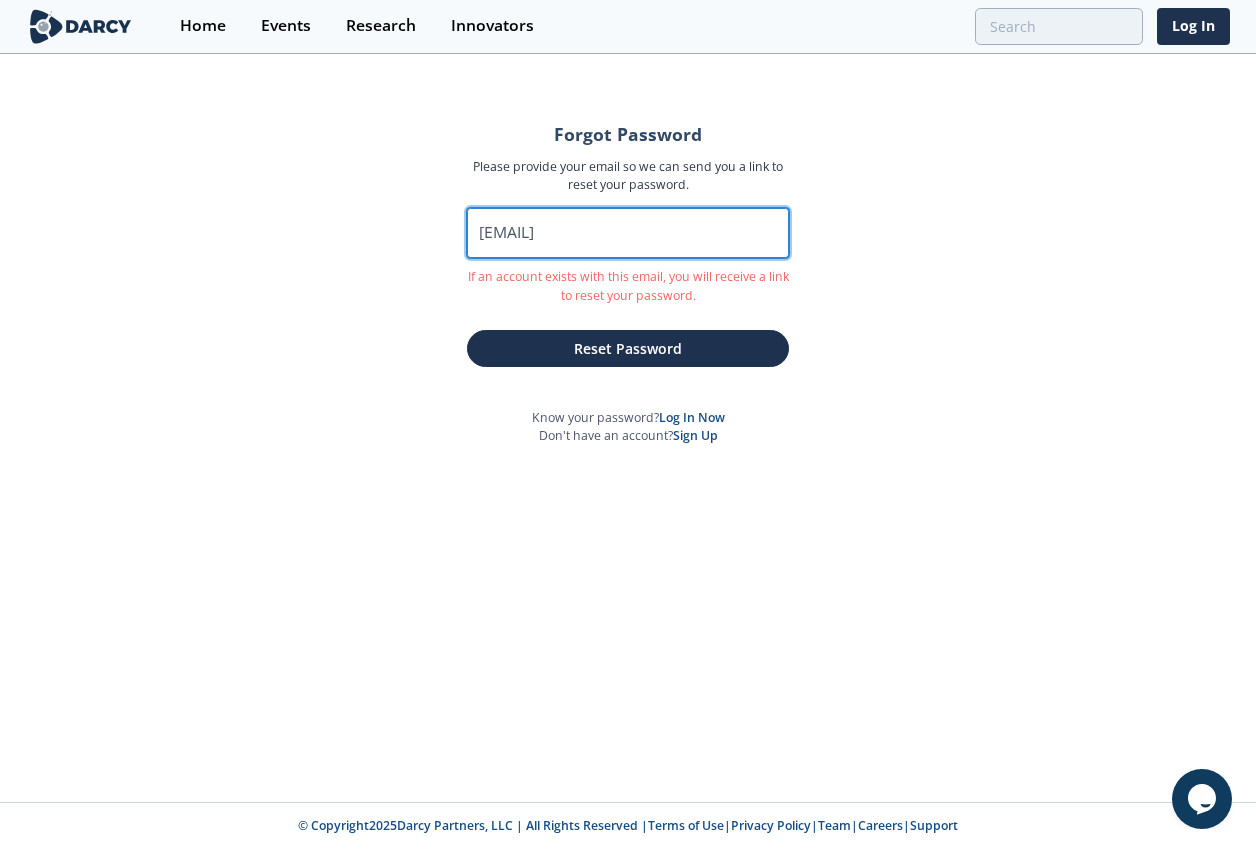 drag, startPoint x: 685, startPoint y: 246, endPoint x: 331, endPoint y: 216, distance: 355.26892 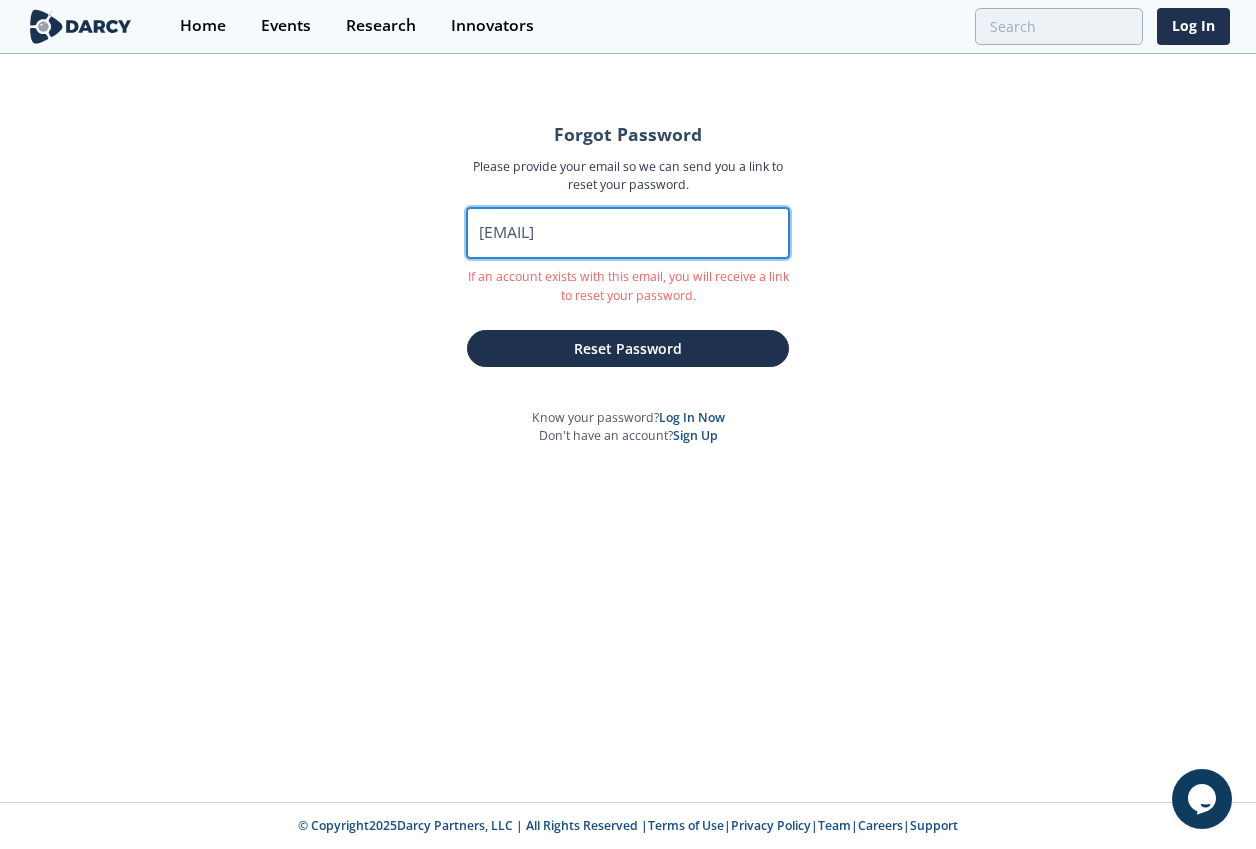 drag, startPoint x: 641, startPoint y: 236, endPoint x: 412, endPoint y: 218, distance: 229.70633 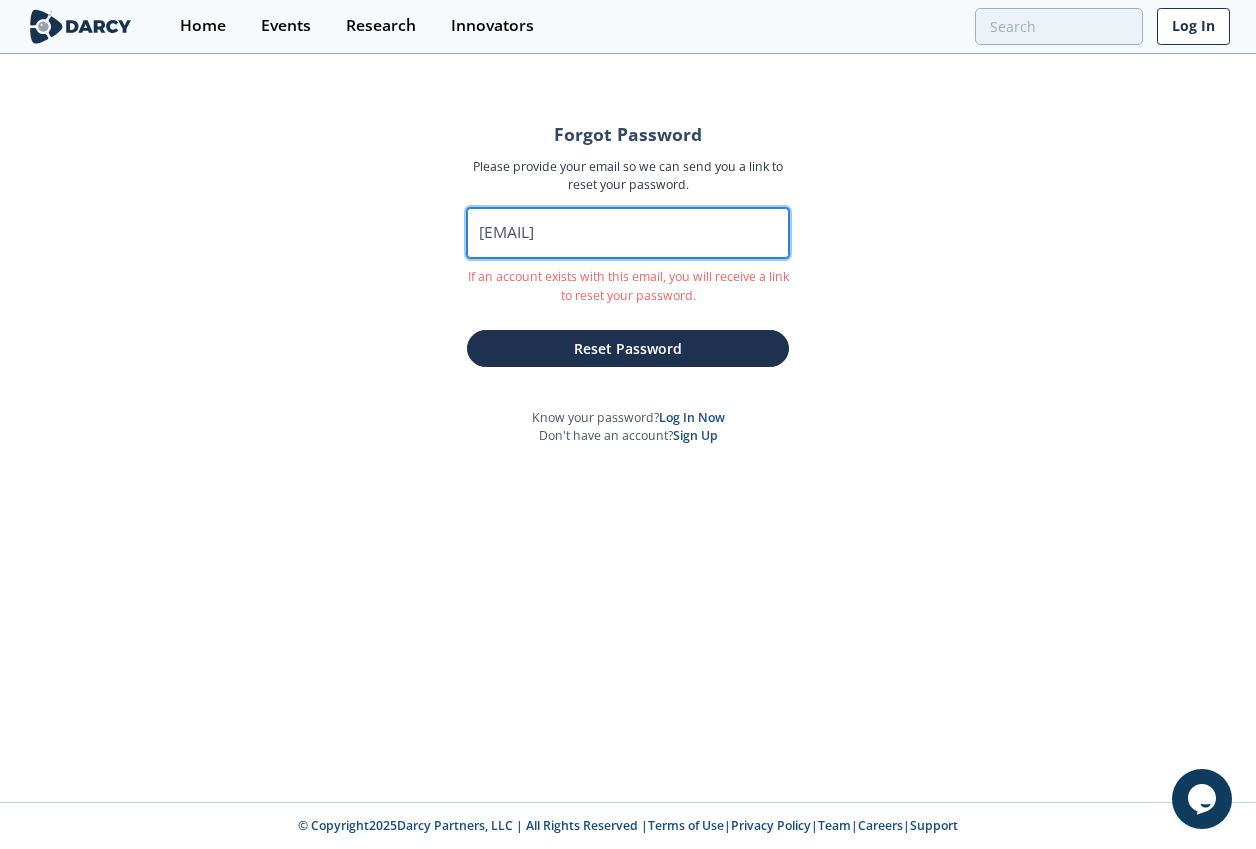 type on "[EMAIL]" 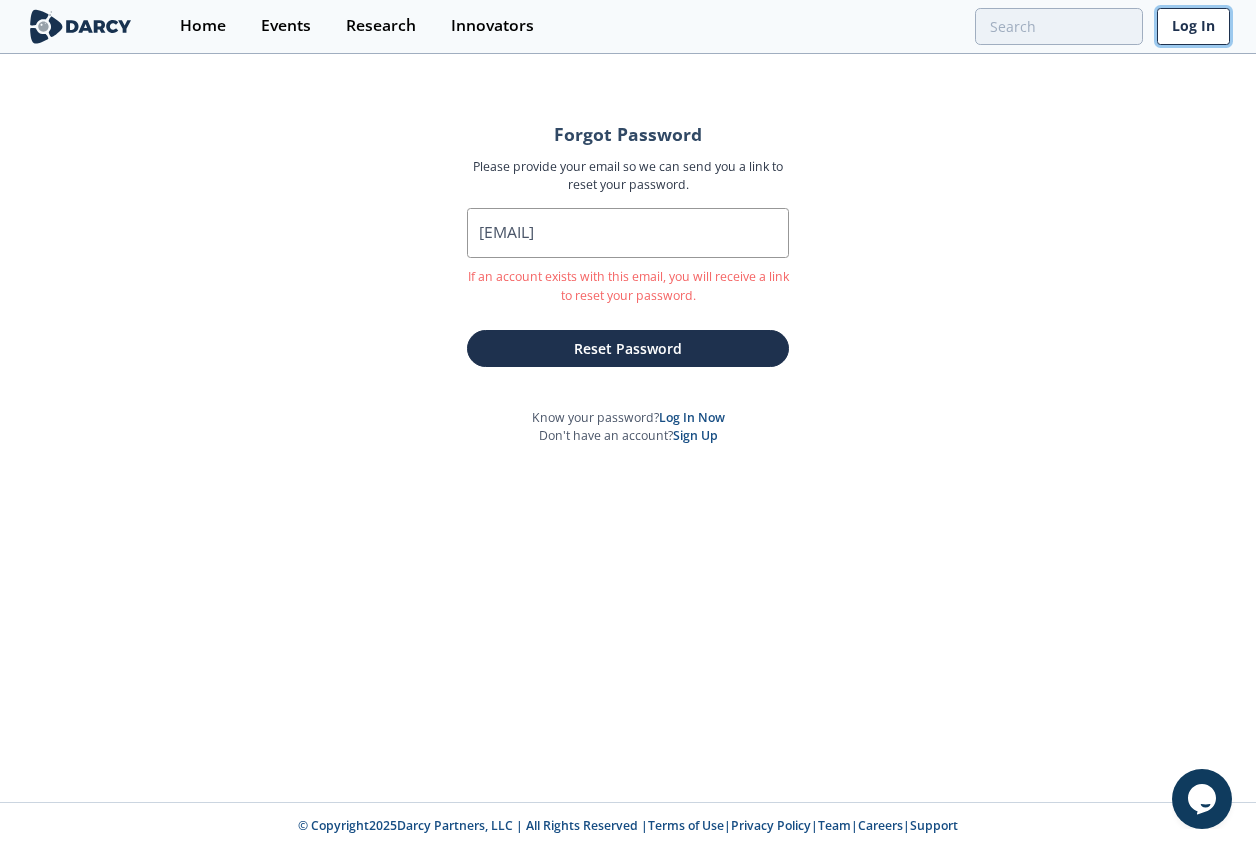 drag, startPoint x: 1193, startPoint y: 14, endPoint x: 1184, endPoint y: 27, distance: 15.811388 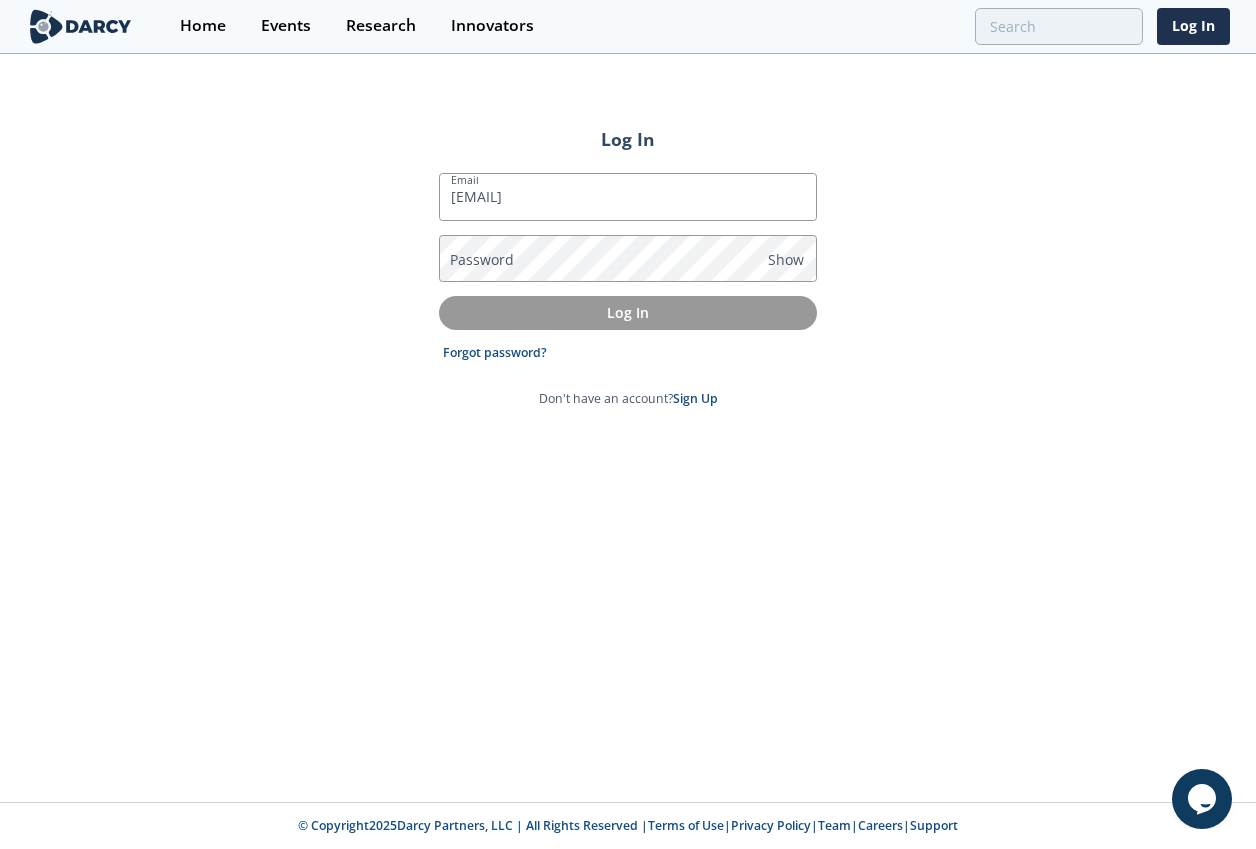 type on "[EMAIL]" 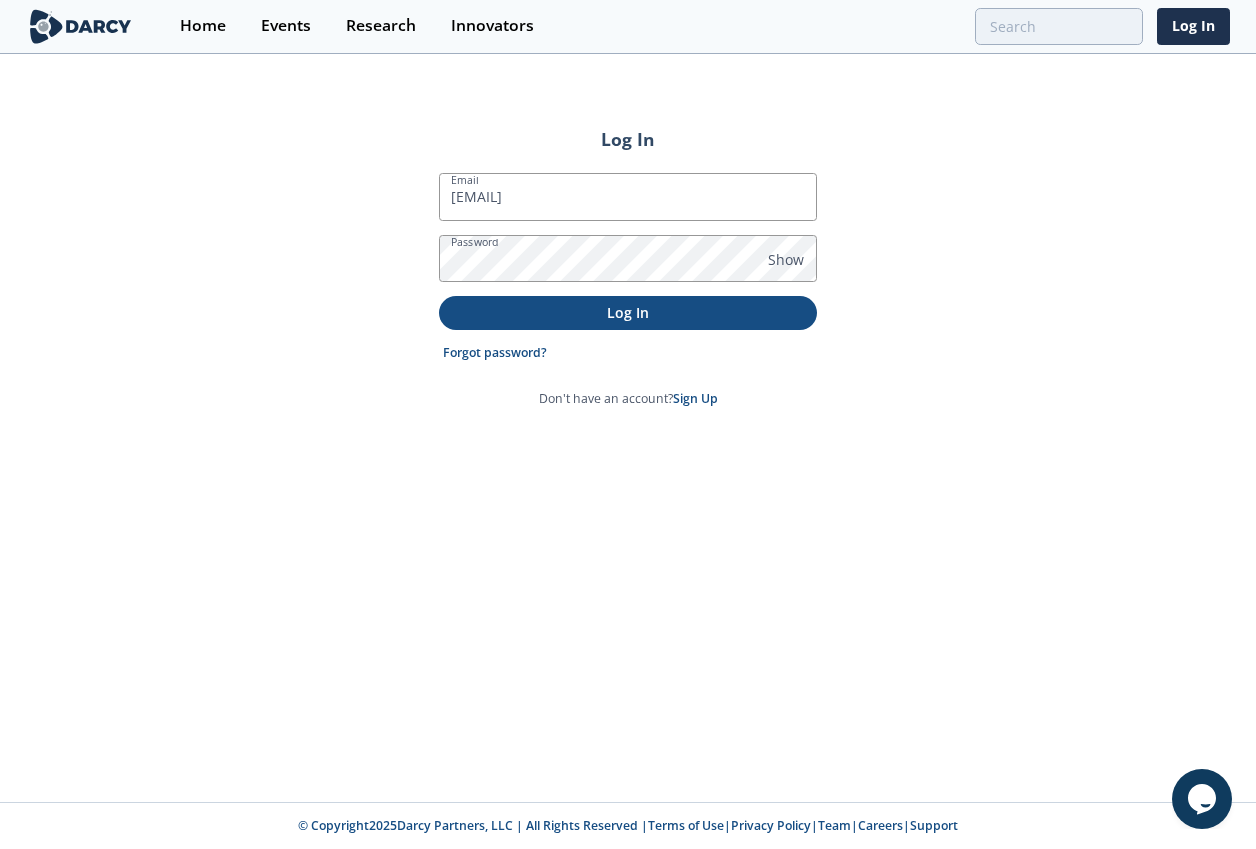 click on "Log In" at bounding box center (628, 312) 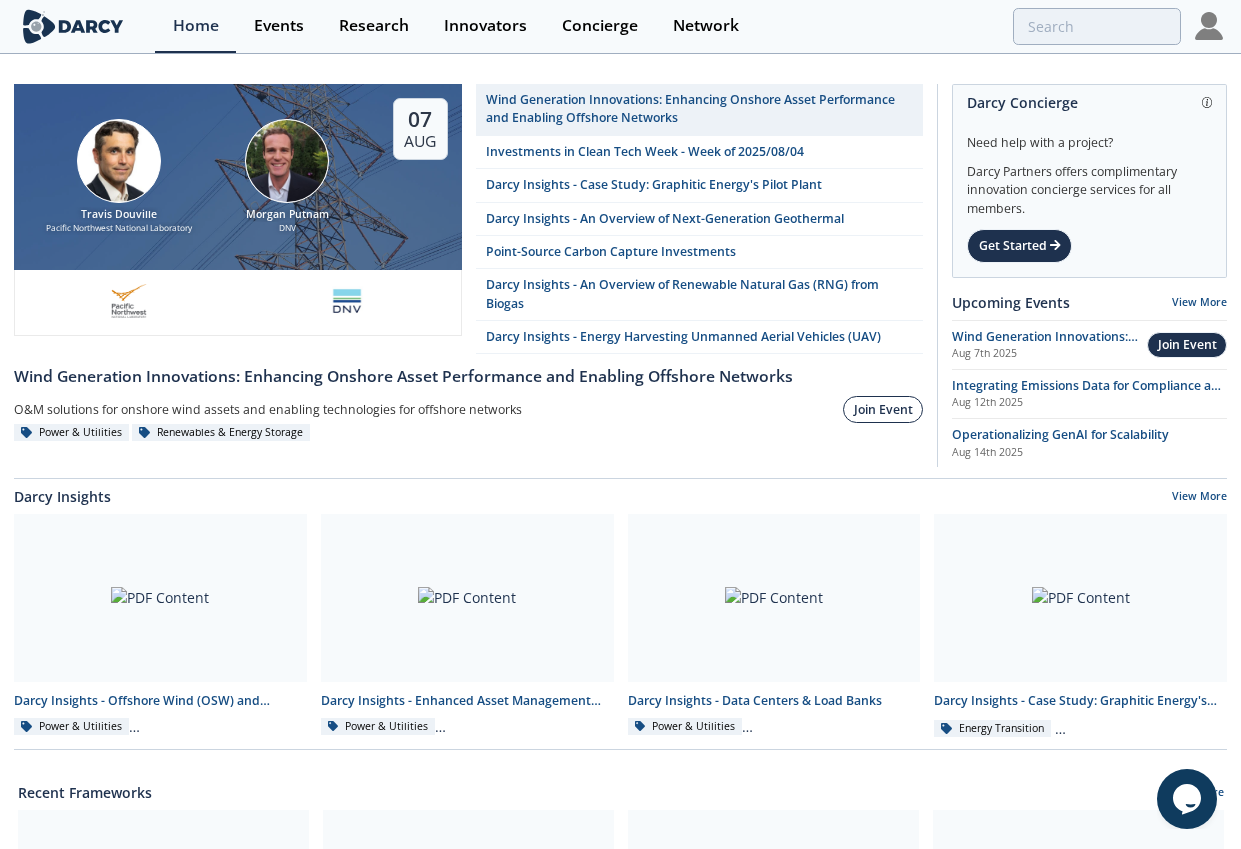 click on "Join Event" at bounding box center (883, 410) 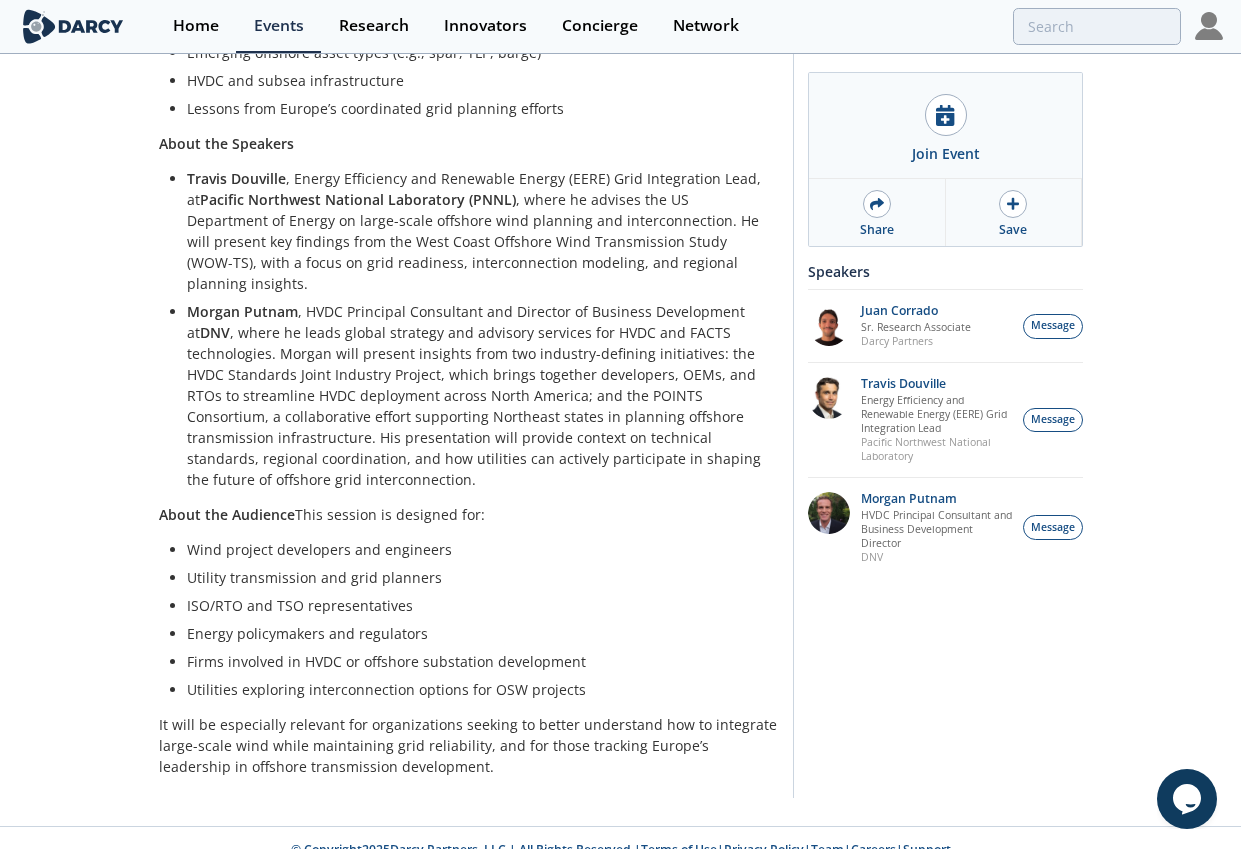 scroll, scrollTop: 782, scrollLeft: 0, axis: vertical 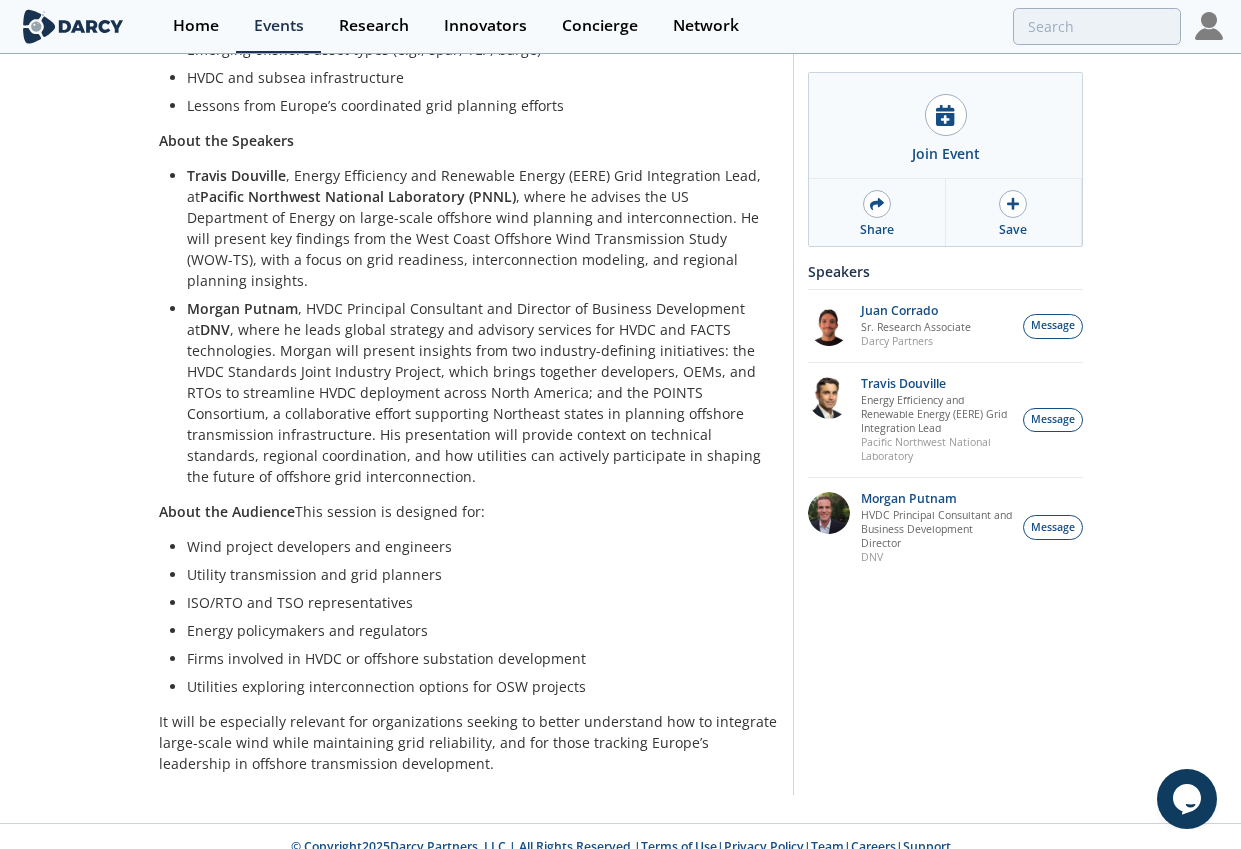 click on "[FIRST] [LAST] , HVDC Principal Consultant and Director of Business Development at  DNV , where he leads global strategy and advisory services for HVDC and FACTS technologies. [FIRST] will present insights from two industry-defining initiatives: the HVDC Standards Joint Industry Project, which brings together developers, OEMs, and RTOs to streamline HVDC deployment across North America; and the POINTS Consortium, a collaborative effort supporting Northeast states in planning offshore transmission infrastructure. His presentation will provide context on technical standards, regional coordination, and how utilities can actively participate in shaping the future of offshore grid interconnection." at bounding box center [476, 392] 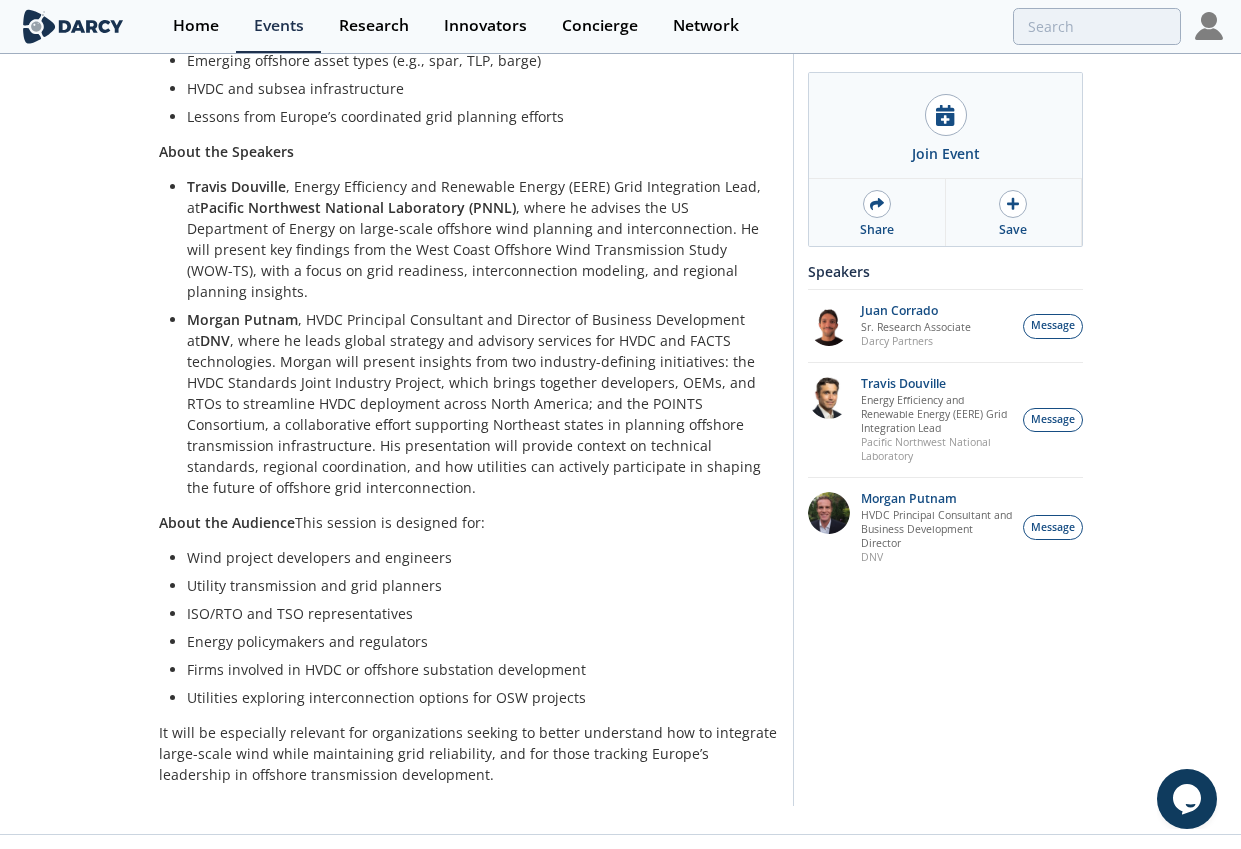 scroll, scrollTop: 782, scrollLeft: 0, axis: vertical 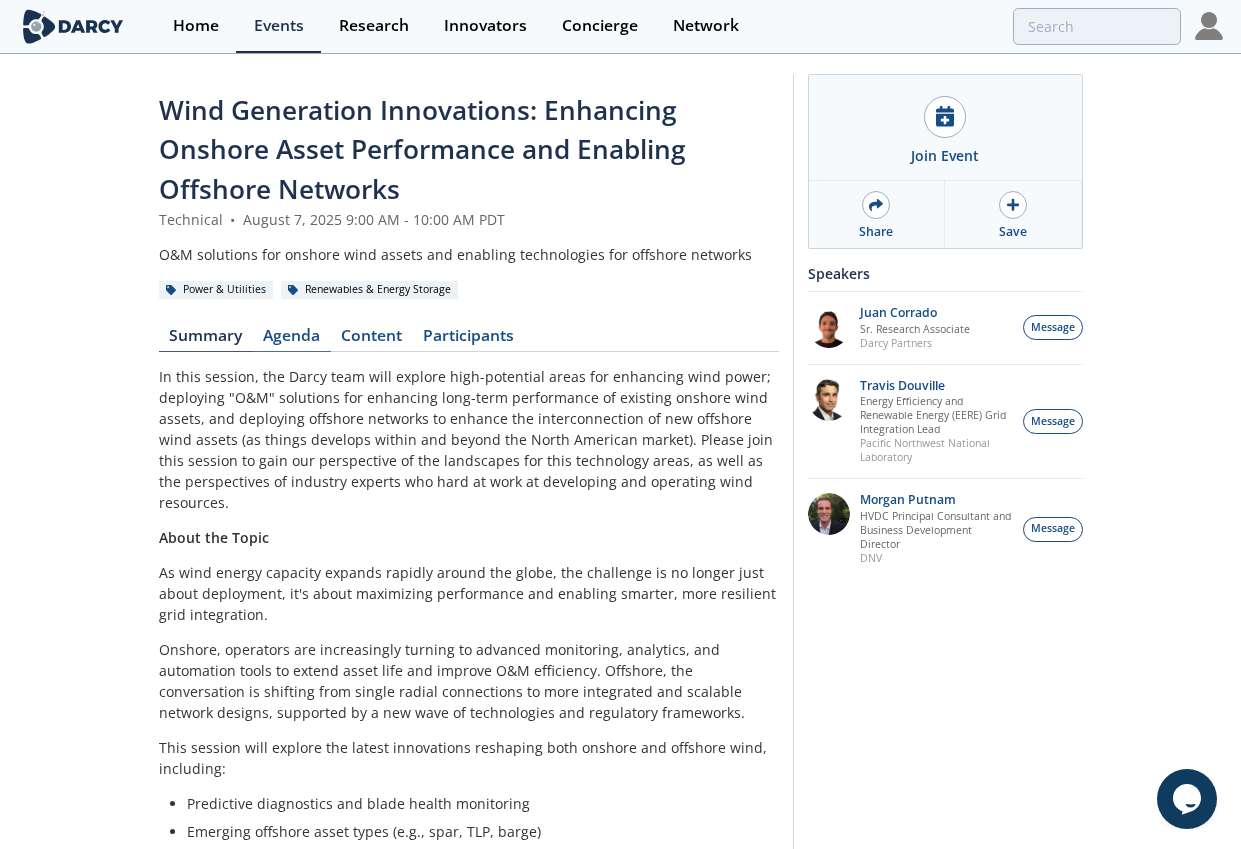 click on "Agenda" at bounding box center [292, 340] 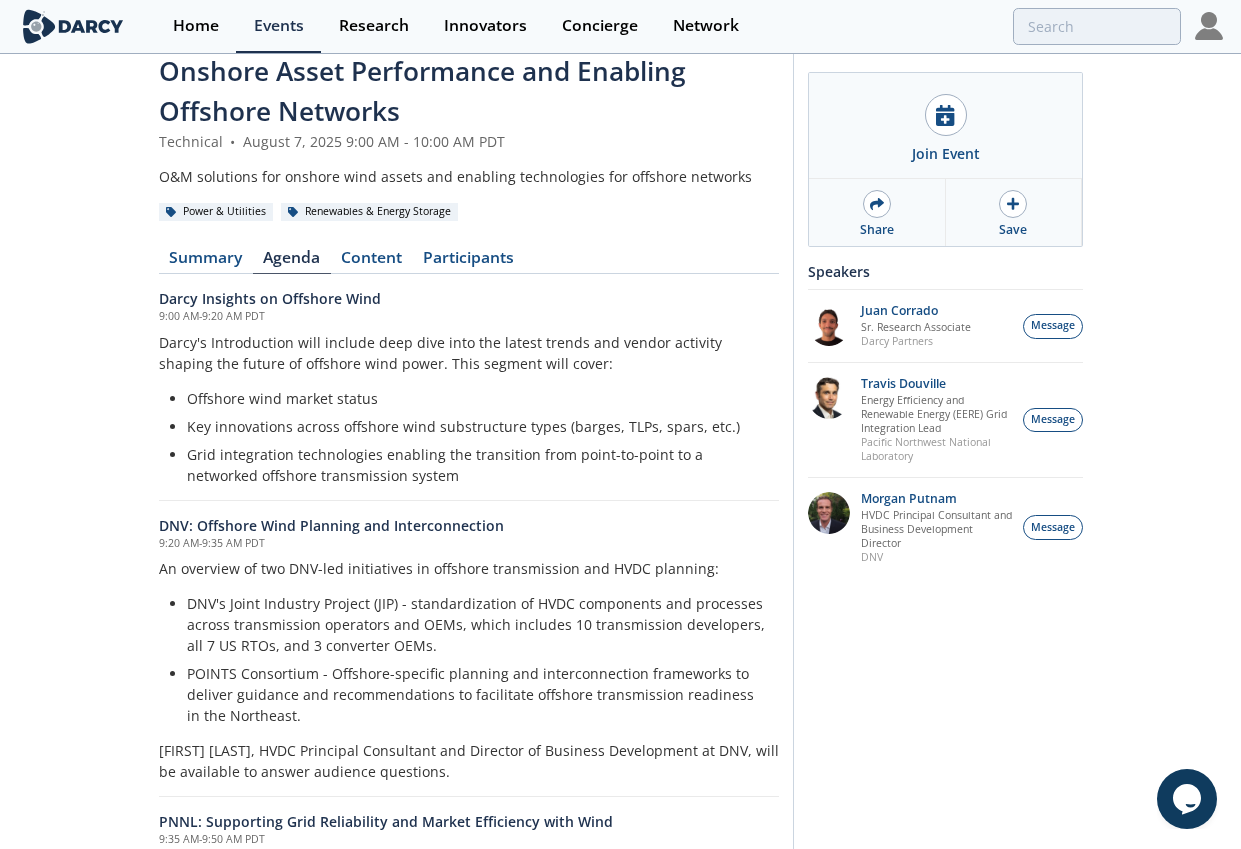 scroll, scrollTop: 100, scrollLeft: 0, axis: vertical 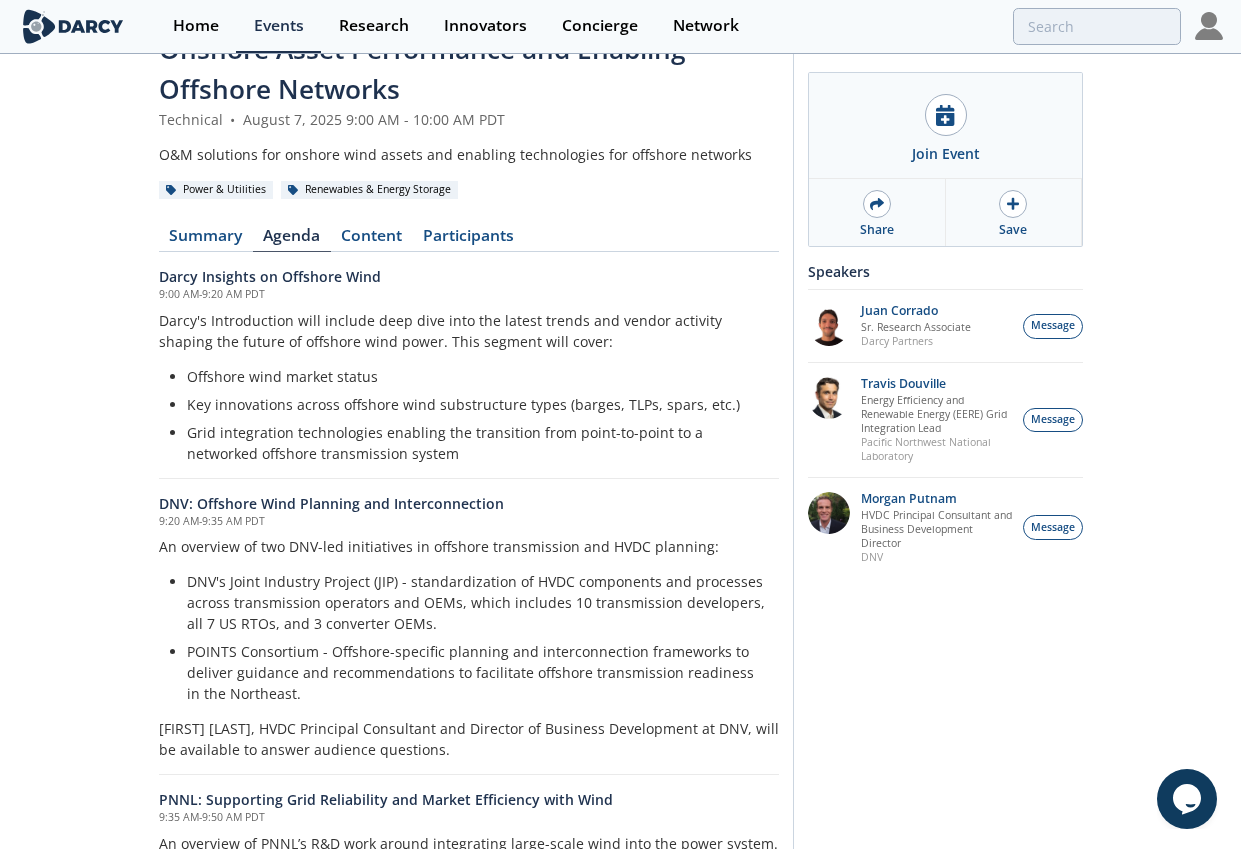 click on "Content" at bounding box center [372, 240] 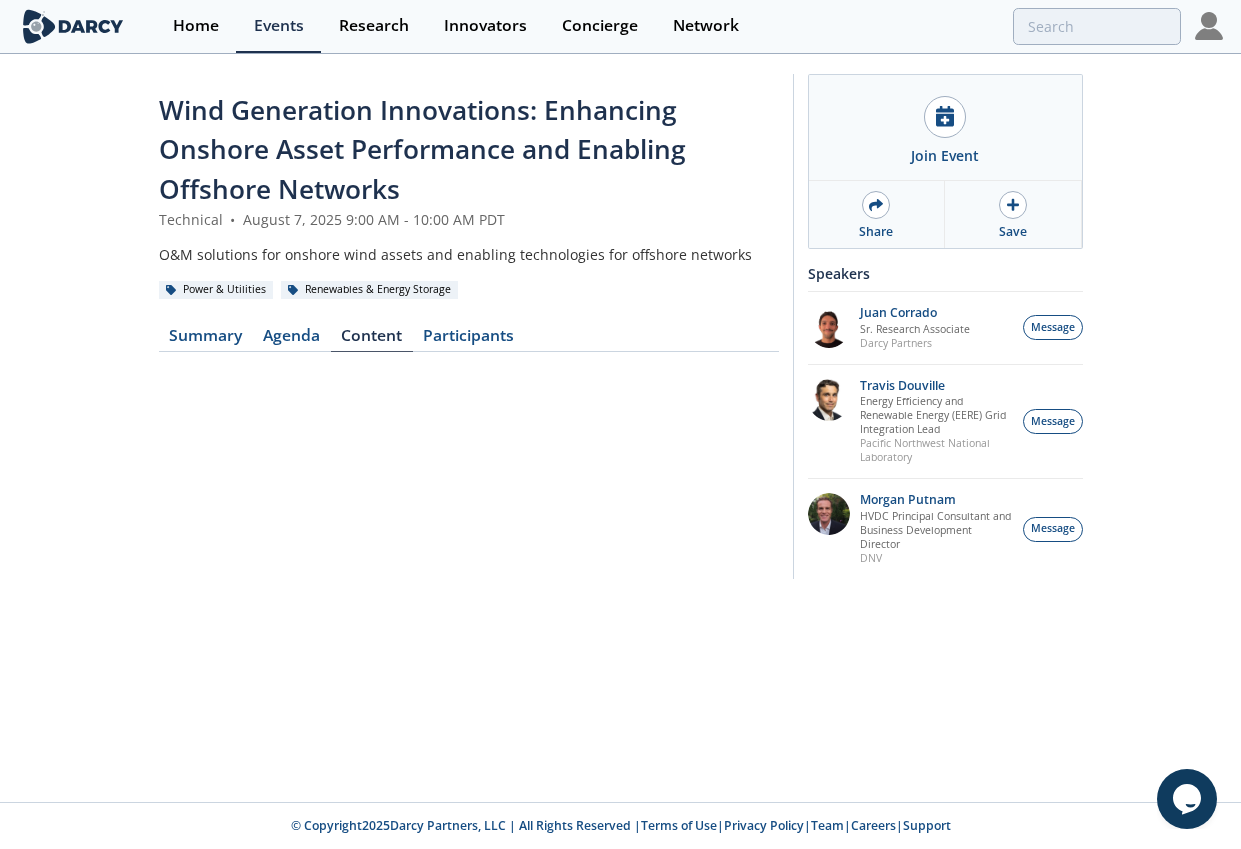 scroll, scrollTop: 0, scrollLeft: 0, axis: both 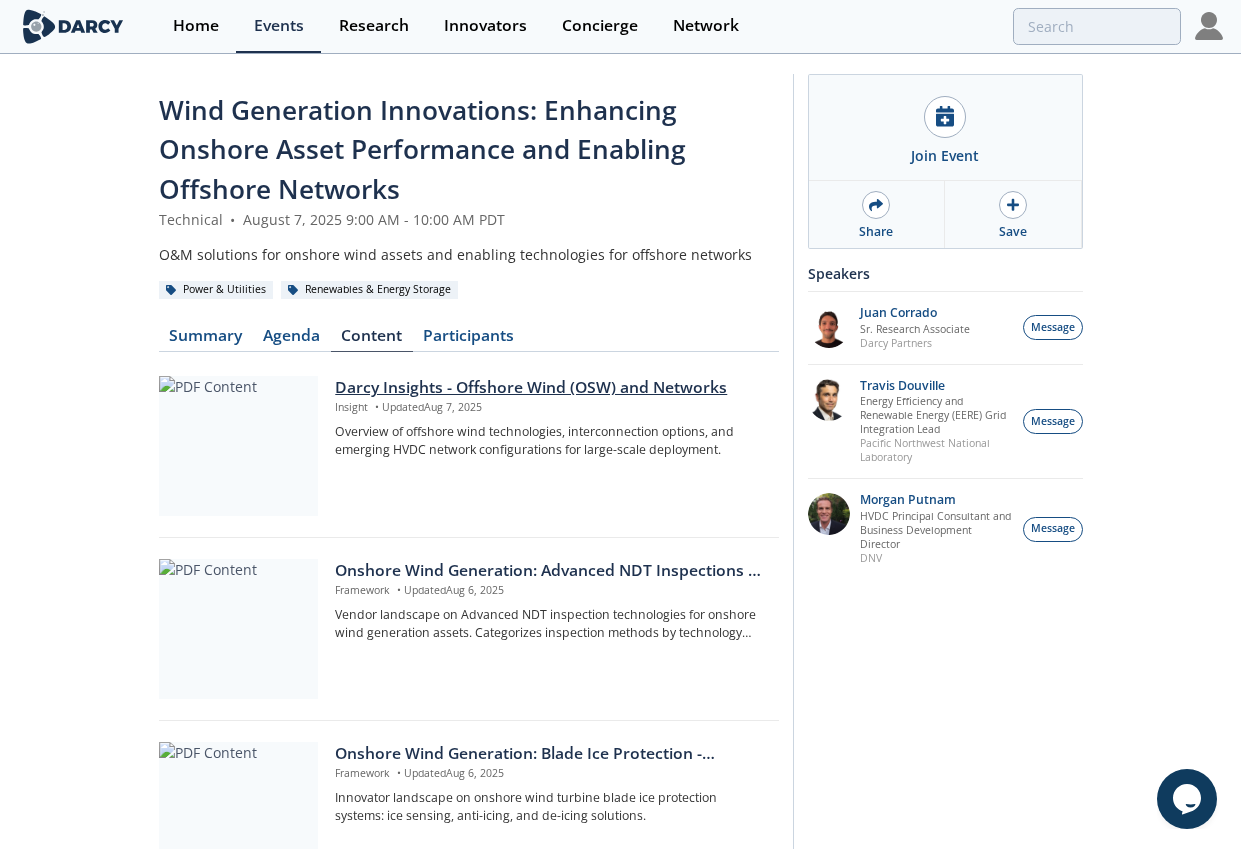 click on "Darcy Insights - Offshore Wind (OSW) and Networks" at bounding box center (549, 388) 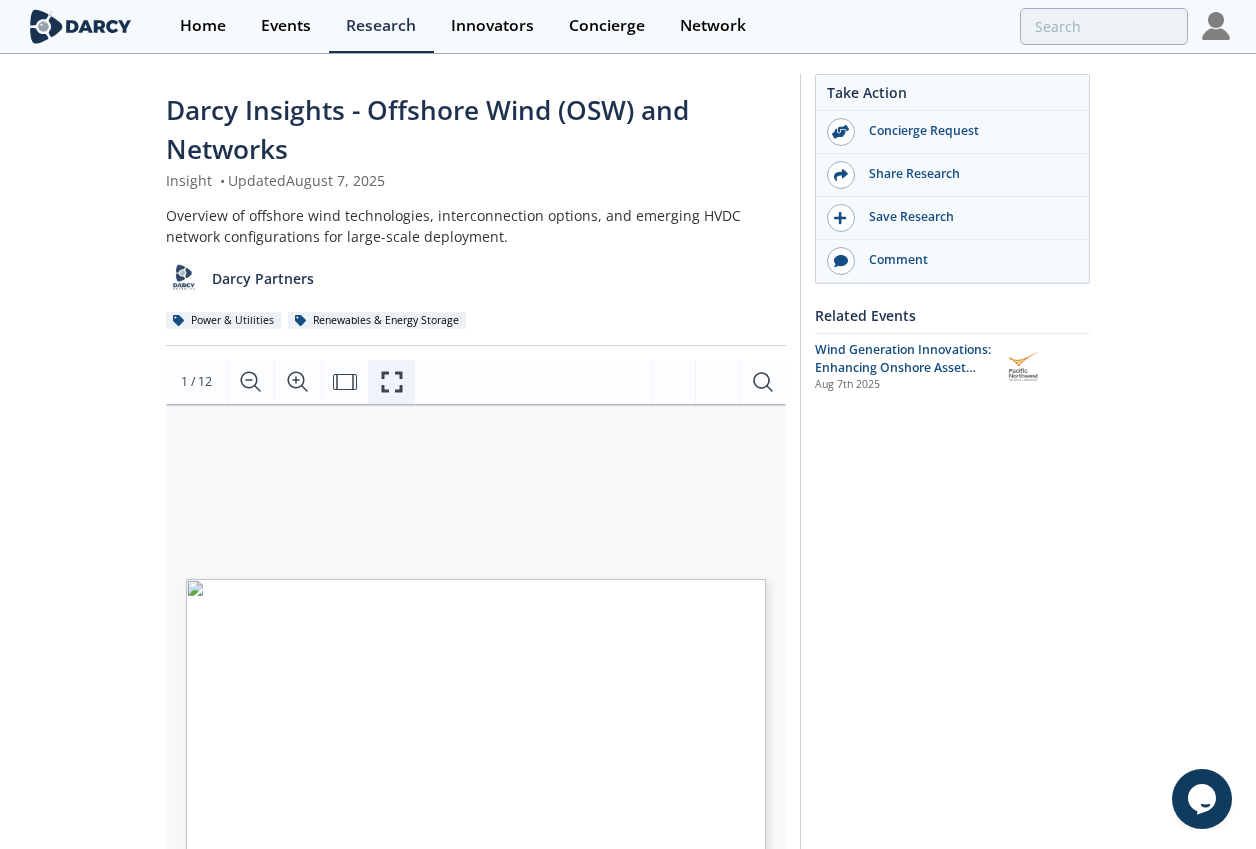 click at bounding box center [391, 382] 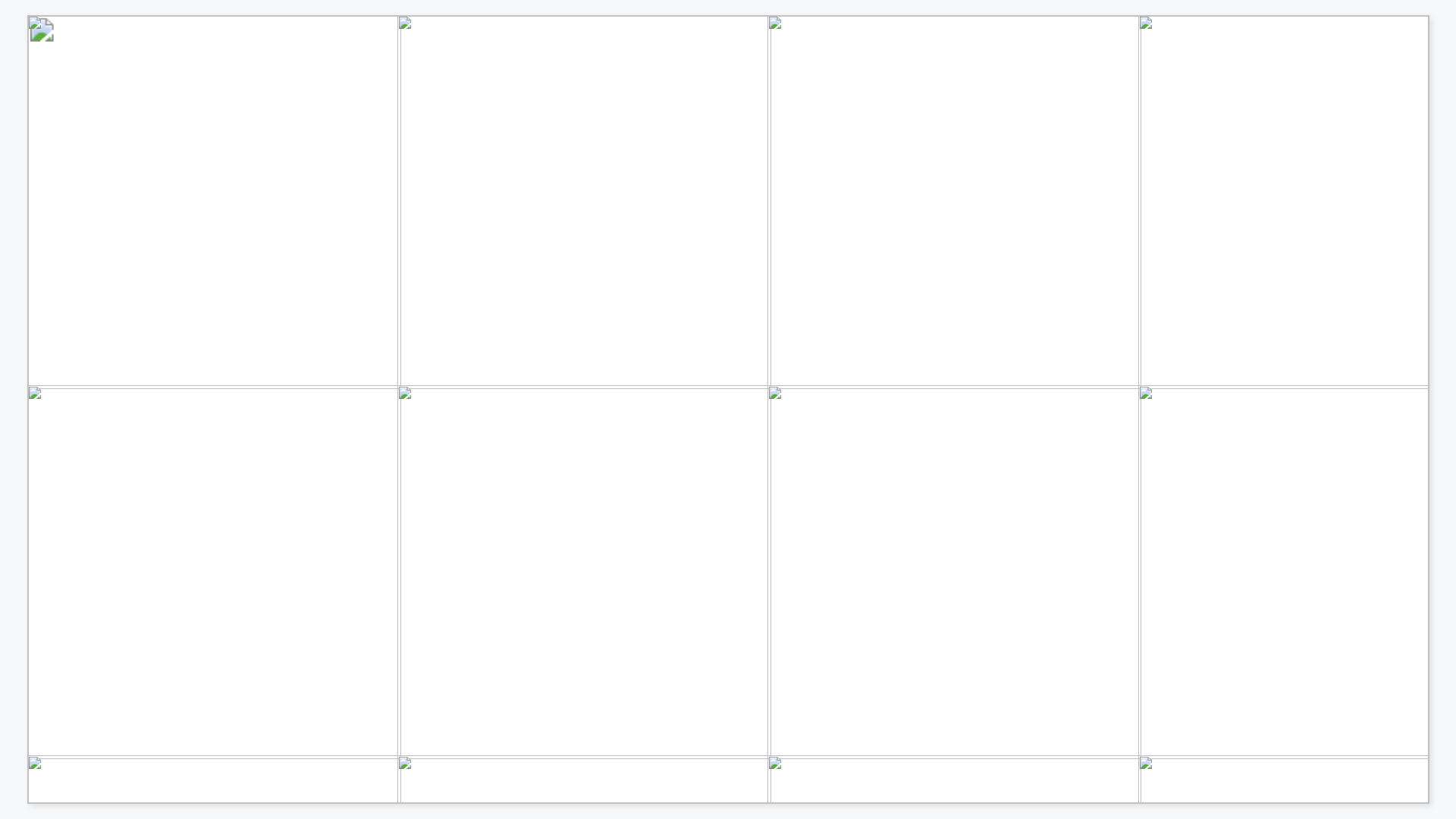 click on "Global wind generation deployment, cumulative capacity (GW)" at bounding box center [388, 184] 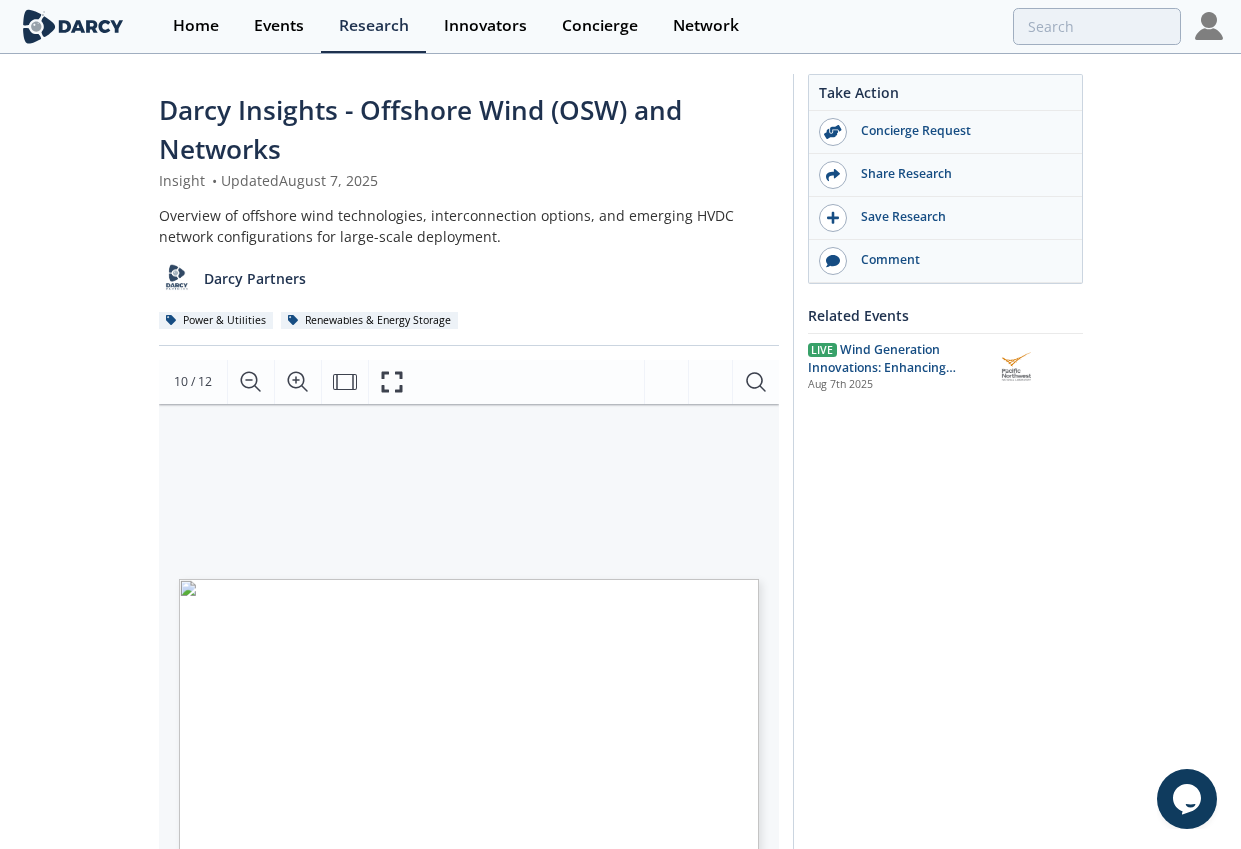 click on "Darcy Insights - Offshore Wind (OSW) and Networks
Insight
•
Updated  August 7, 2025
Overview of offshore wind technologies, interconnection options, and emerging HVDC network configurations for large-scale deployment.
Darcy Partners
Power & Utilities
Renewables & Energy Storage
SB" 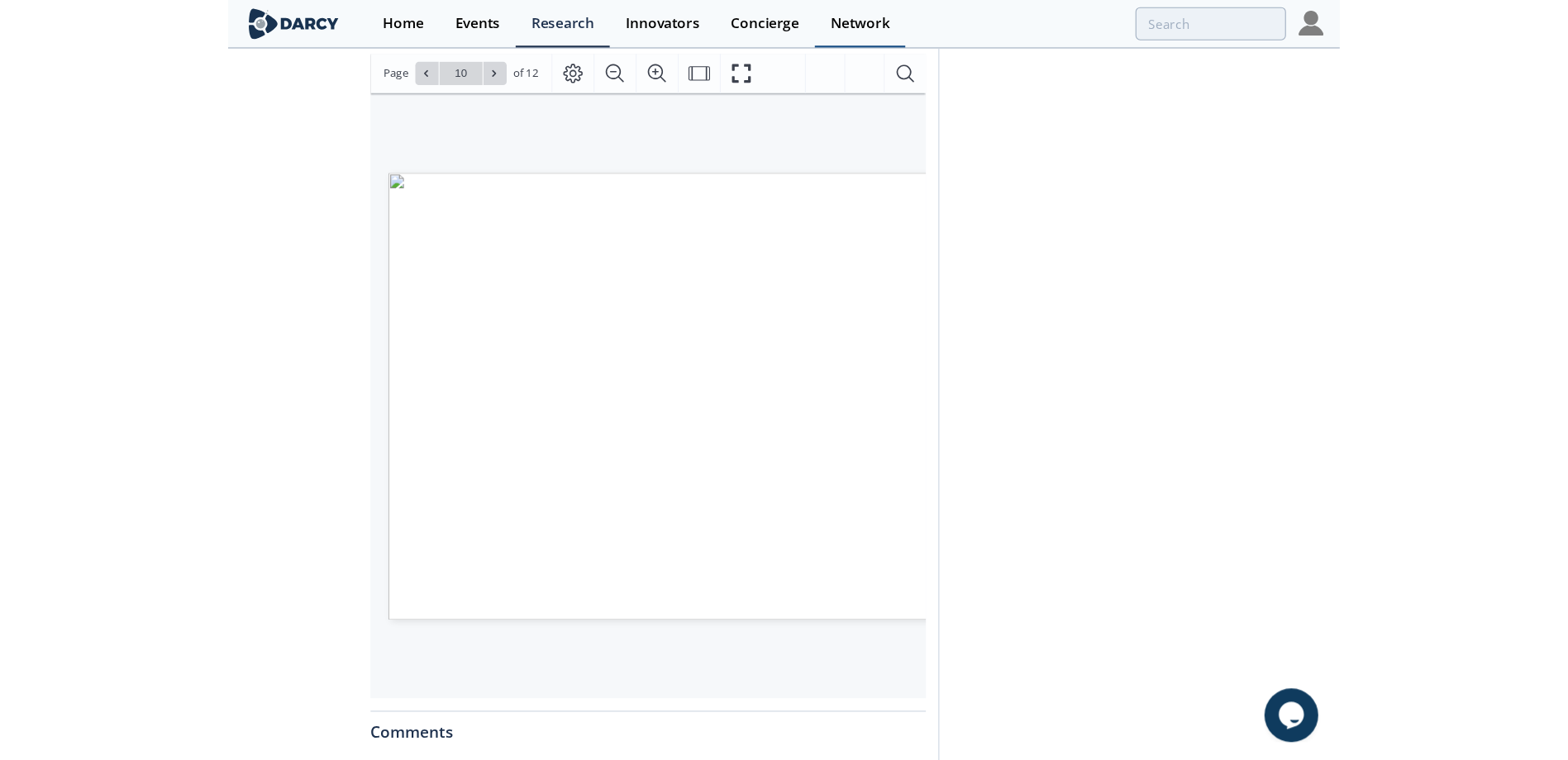 scroll, scrollTop: 245, scrollLeft: 0, axis: vertical 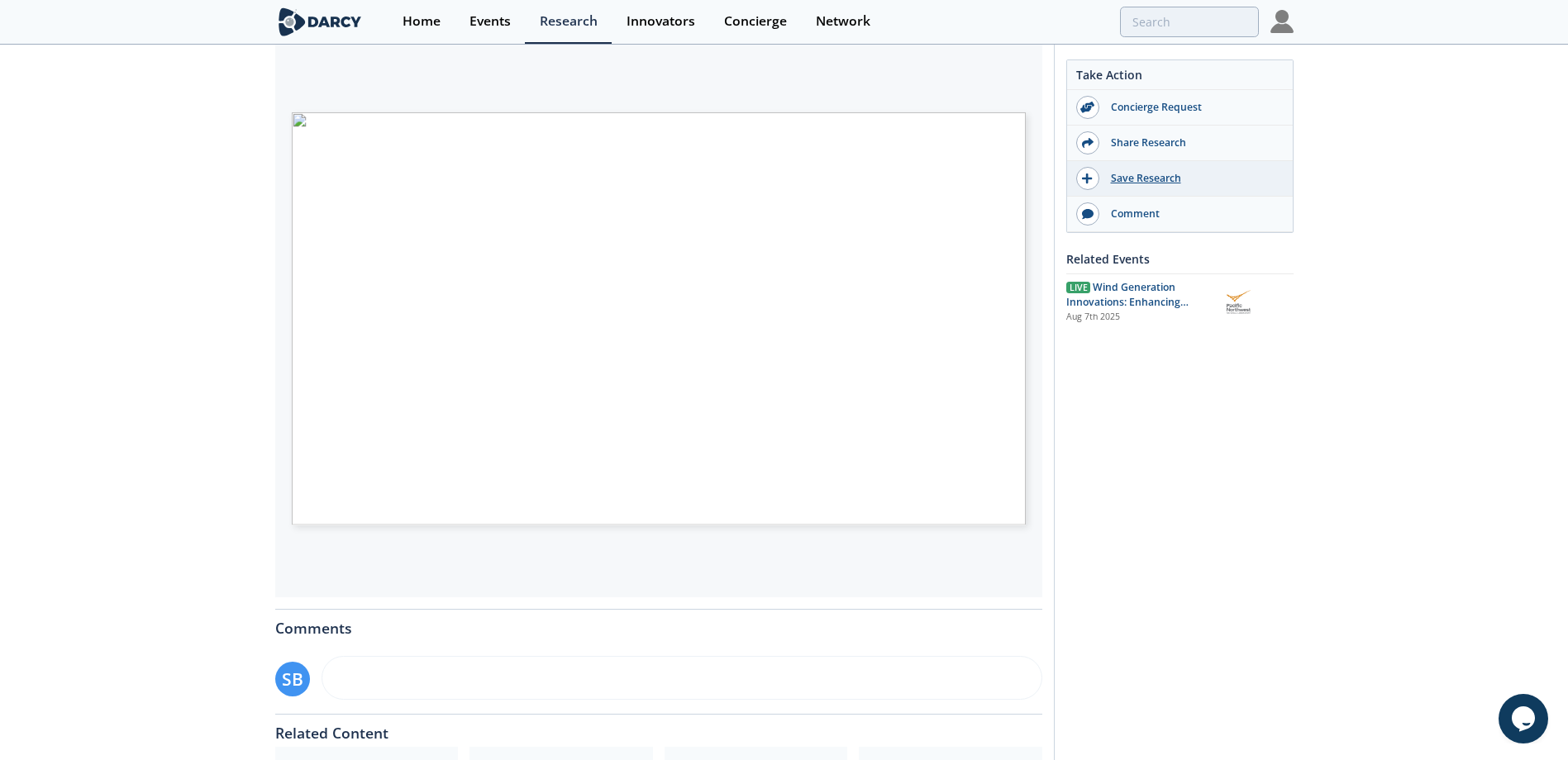 click on "Save Research" at bounding box center [1180, 178] 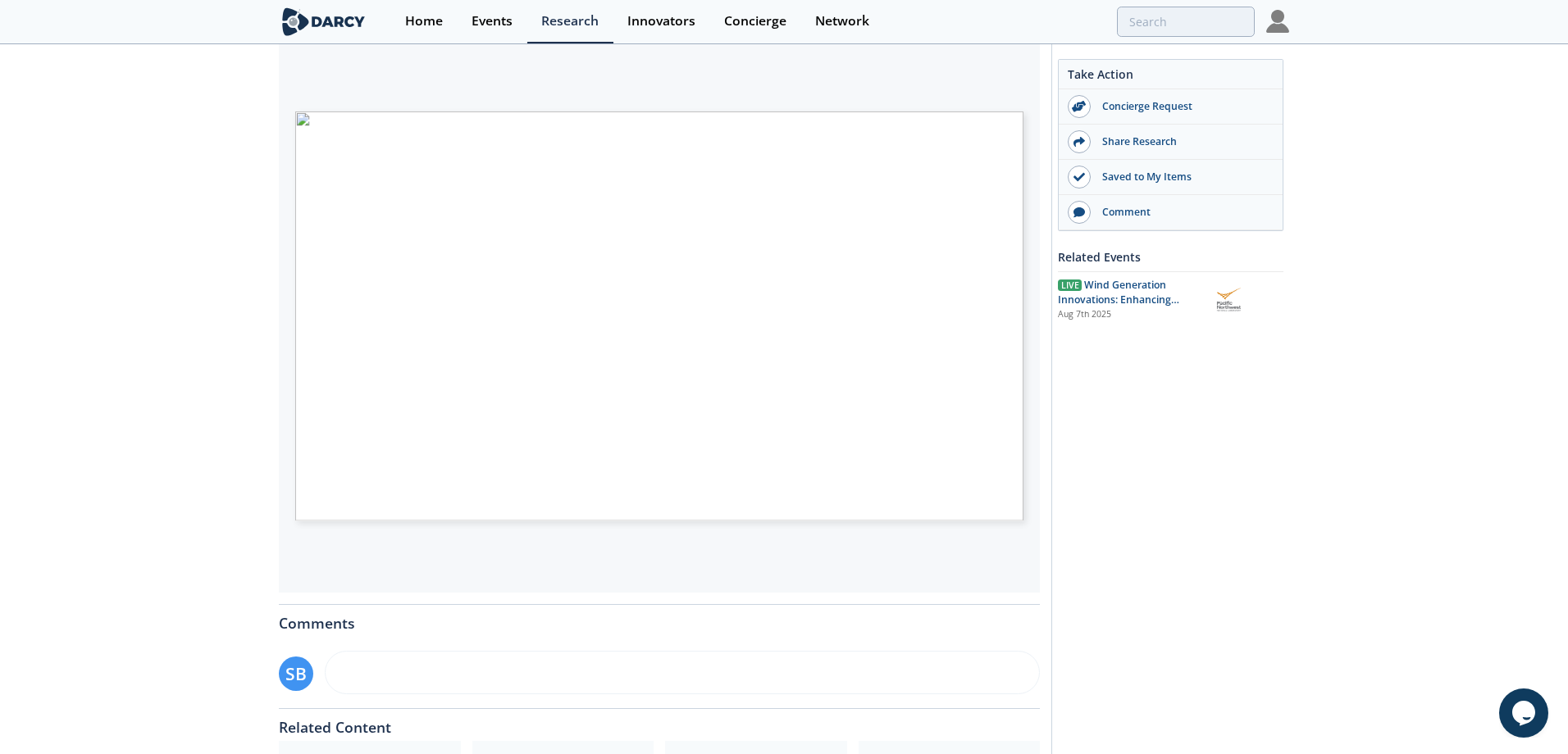 click at bounding box center (1263, 620) 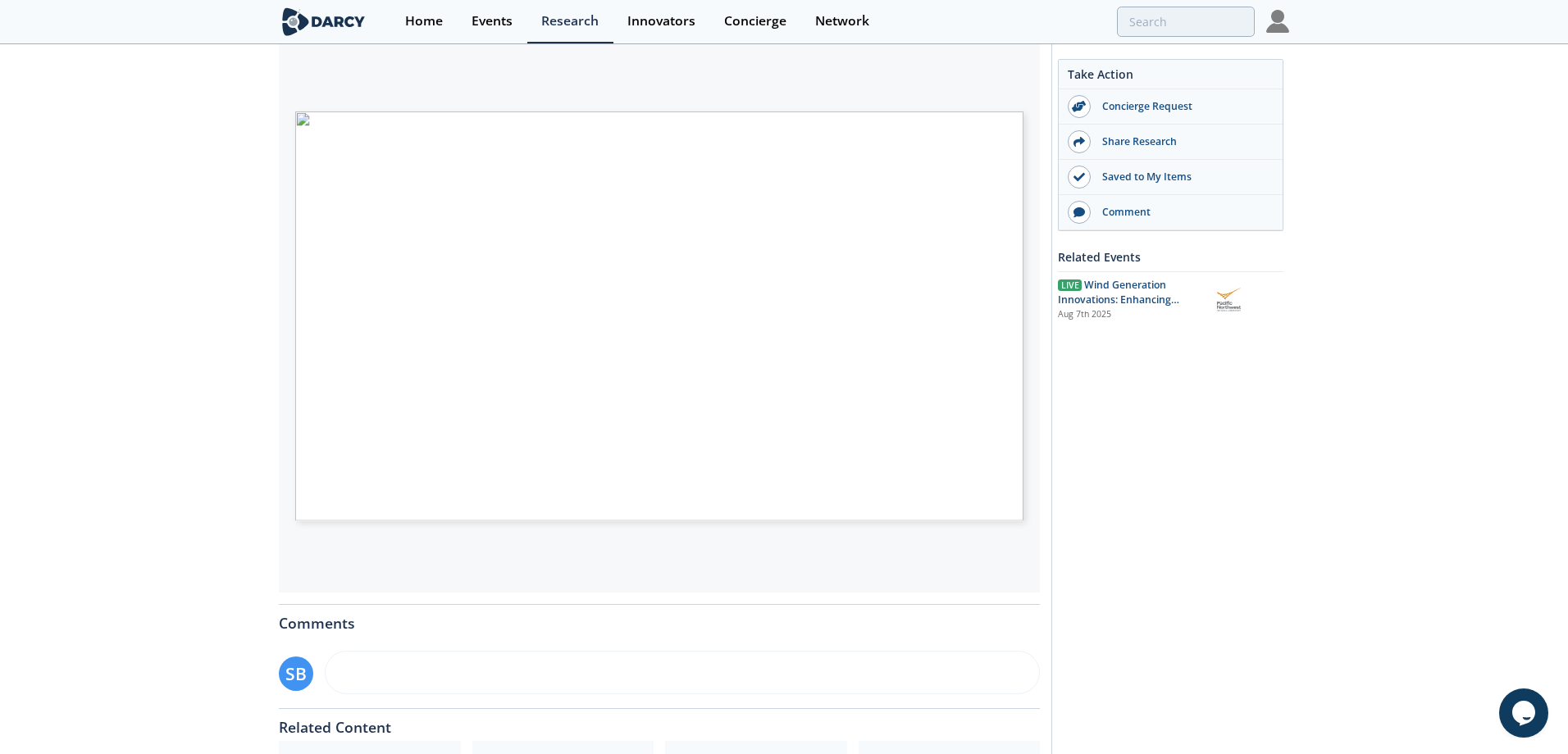 click on "OFFSHORE WIND TECHNOLOGIES" at bounding box center [507, 130] 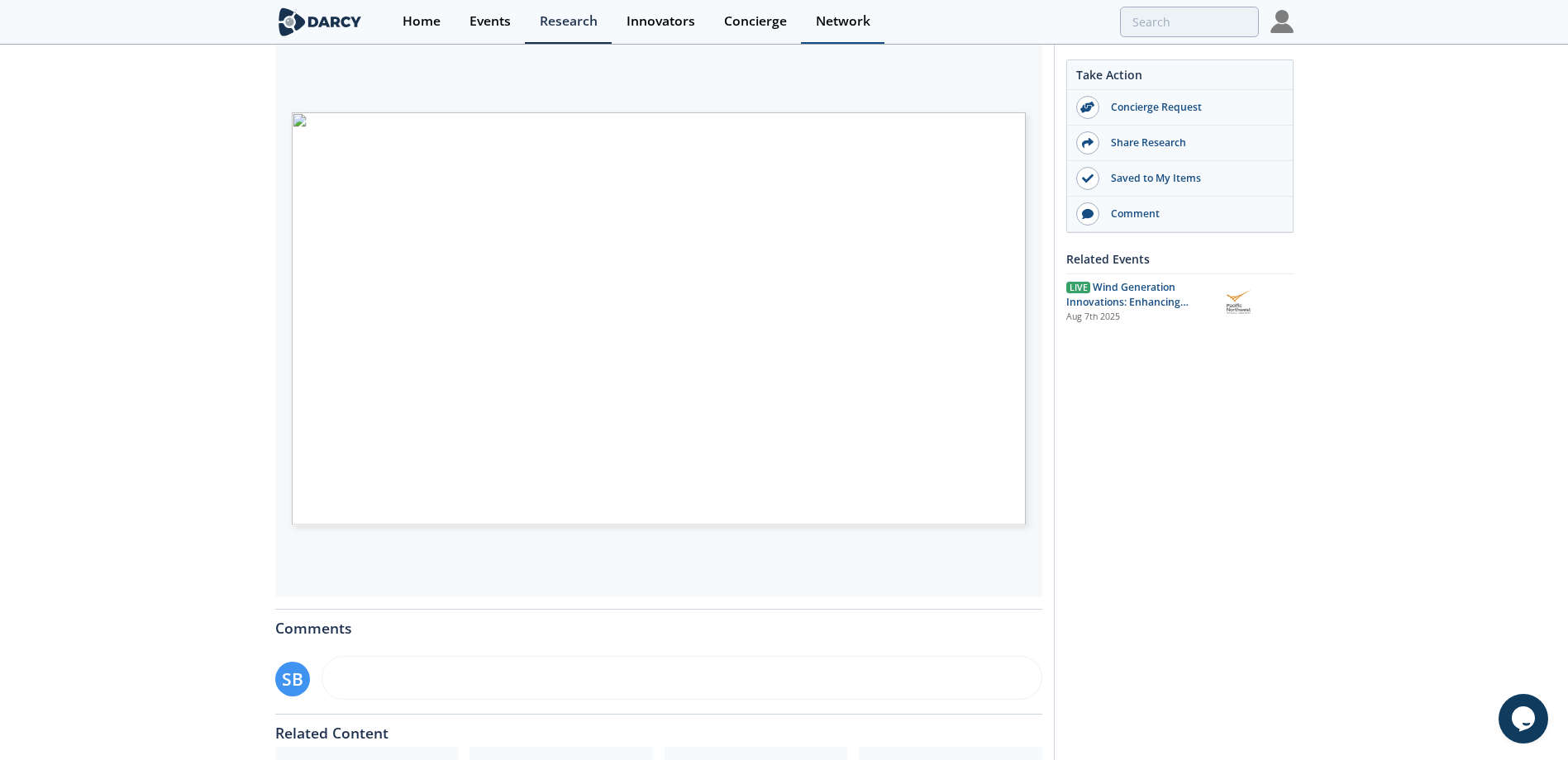 click on "Network" at bounding box center [842, 21] 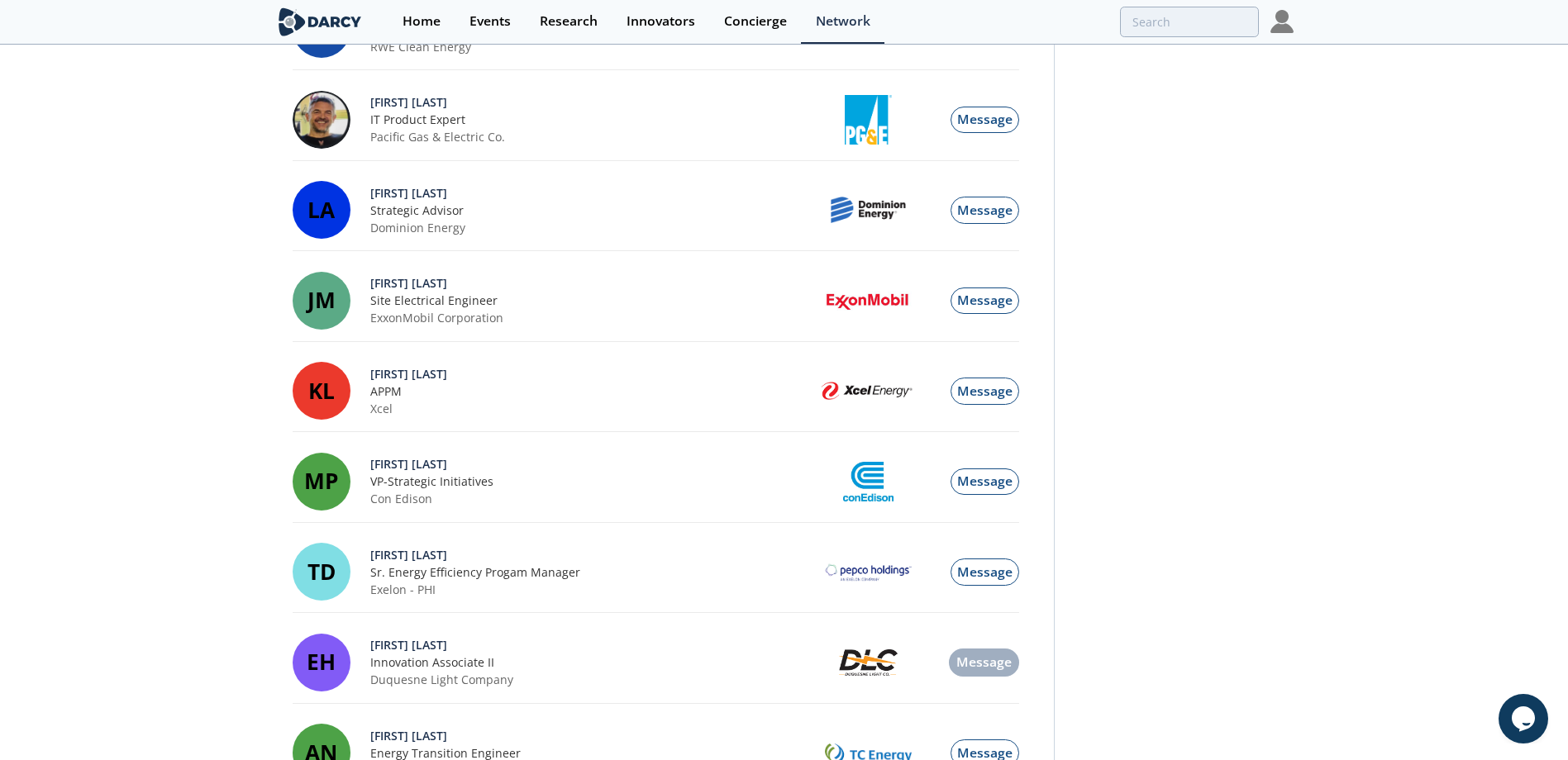 scroll, scrollTop: 83, scrollLeft: 0, axis: vertical 